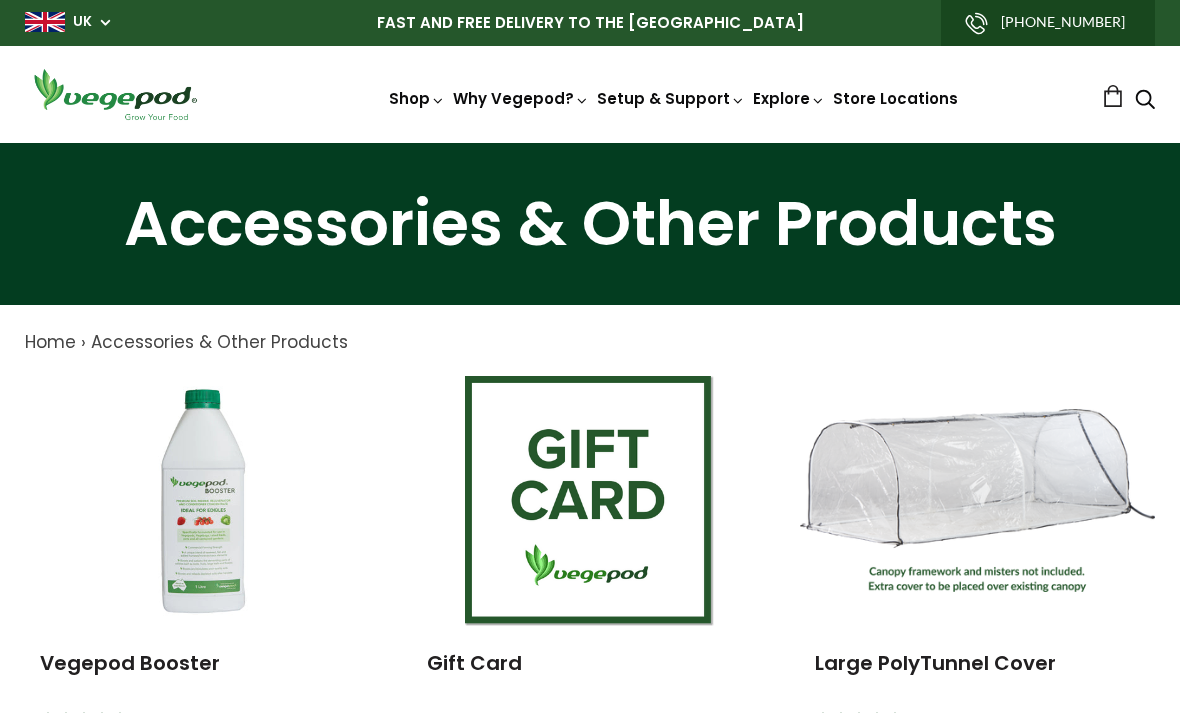 scroll, scrollTop: 0, scrollLeft: 0, axis: both 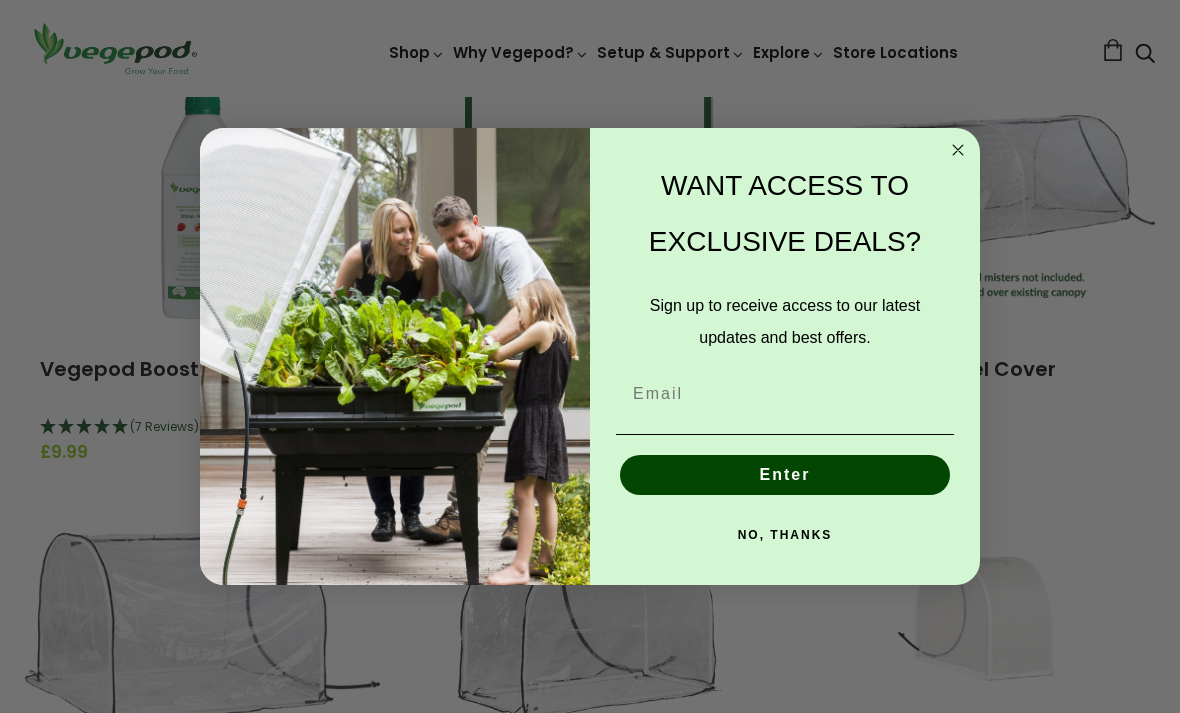 click 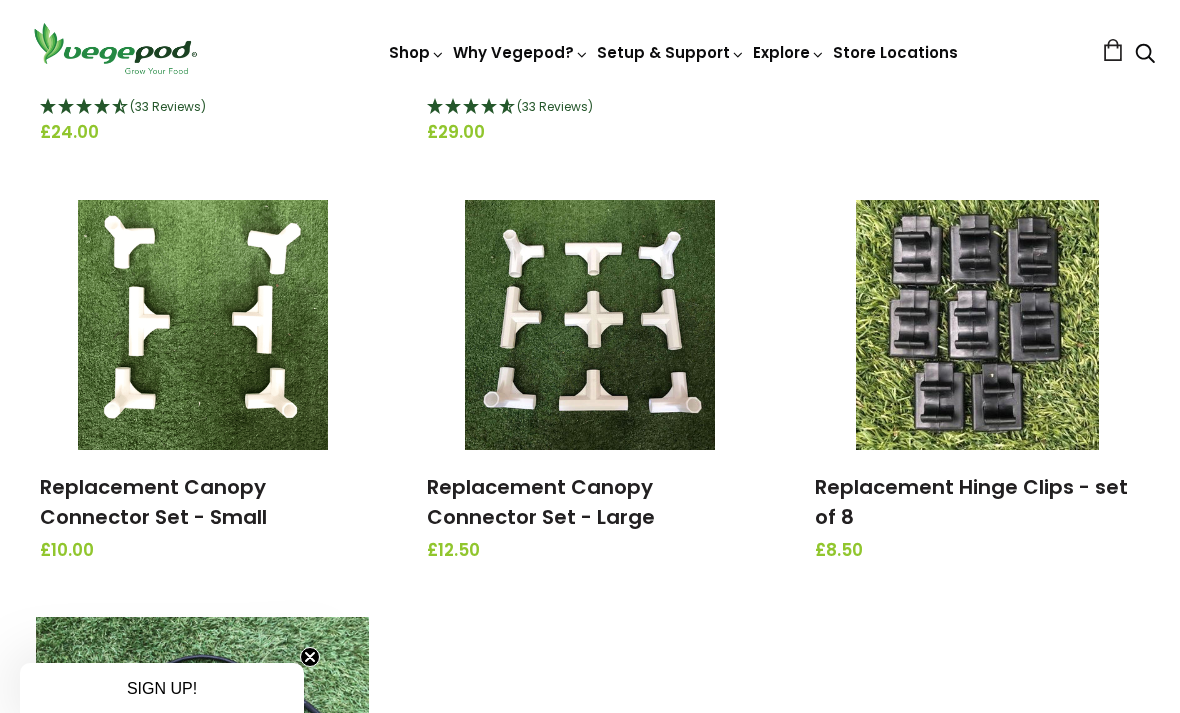 scroll, scrollTop: 2094, scrollLeft: 0, axis: vertical 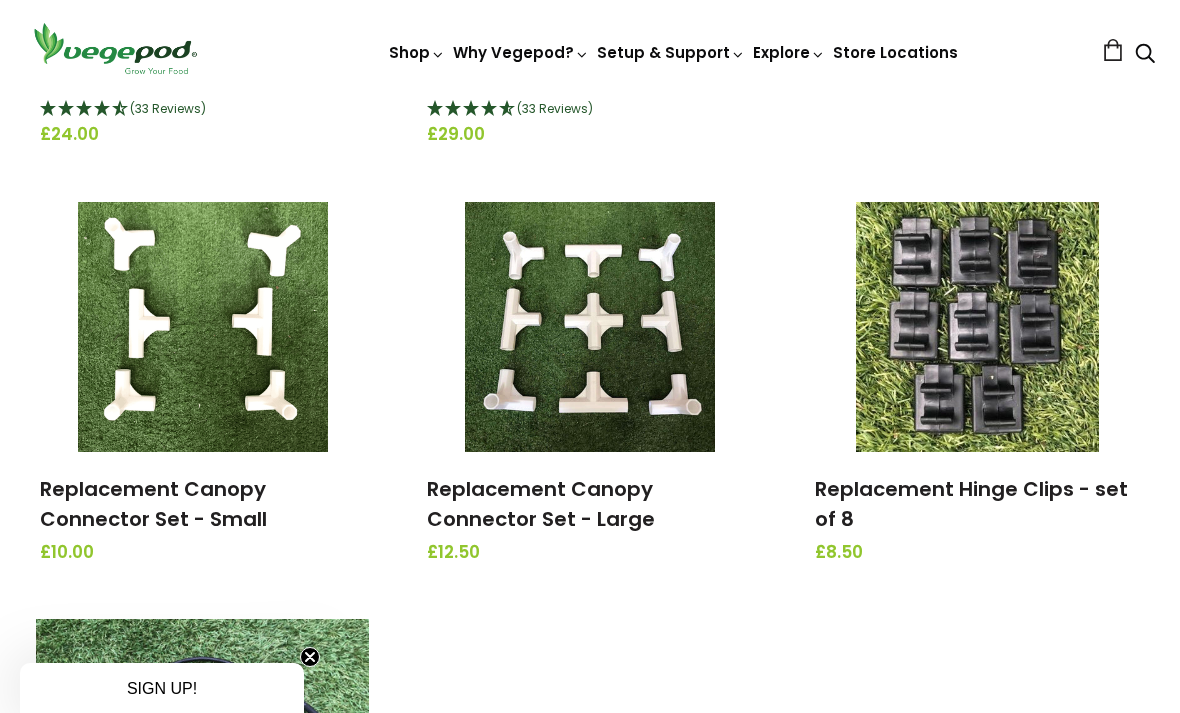 click on "Replacement Hinge Clips - set of 8" at bounding box center [971, 504] 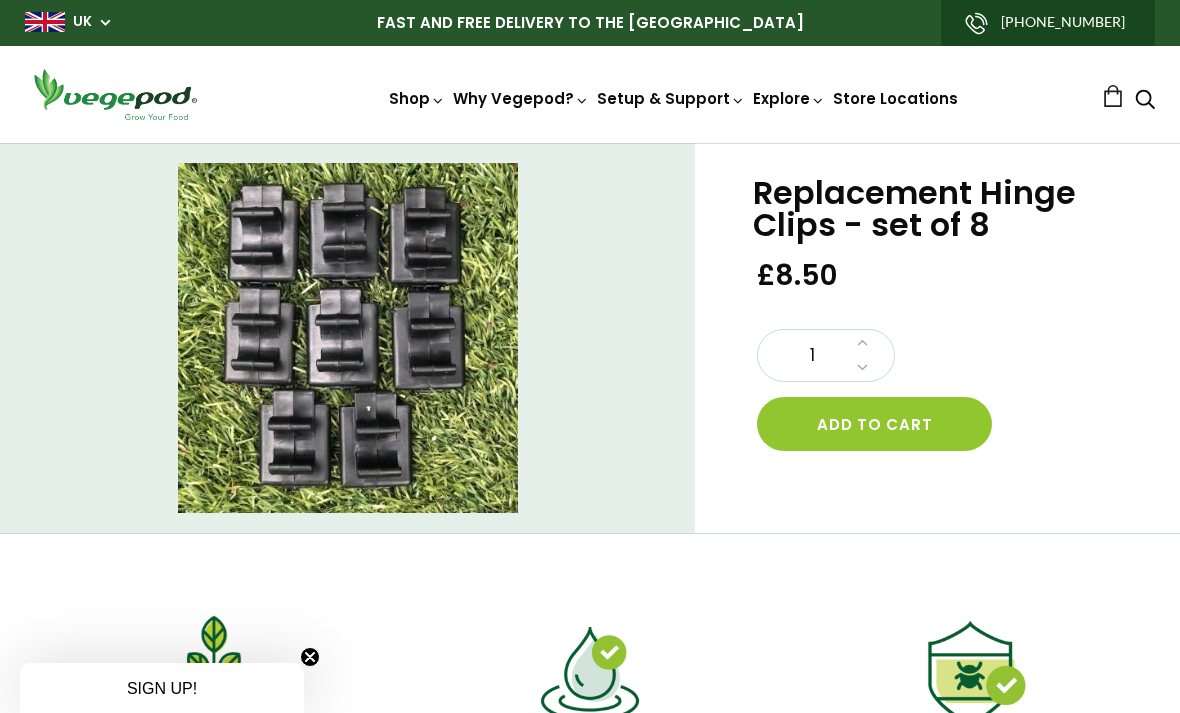 scroll, scrollTop: 0, scrollLeft: 0, axis: both 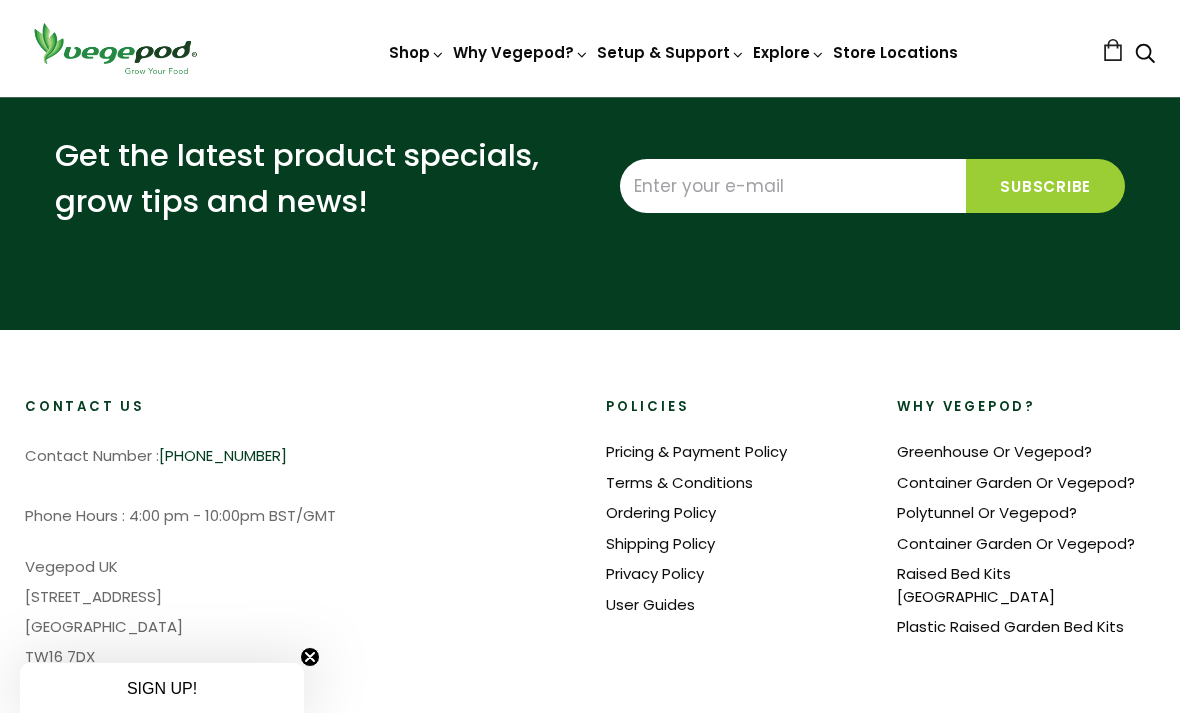 click on "Shipping Policy" at bounding box center (660, 543) 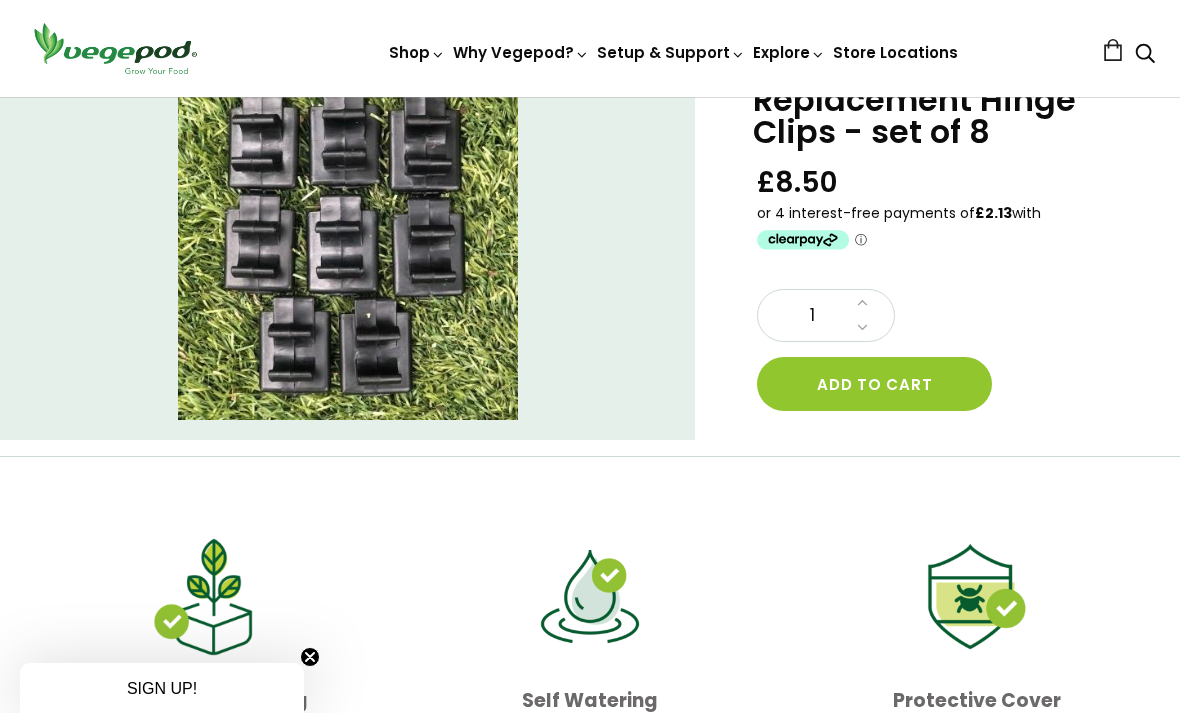 scroll, scrollTop: 0, scrollLeft: 0, axis: both 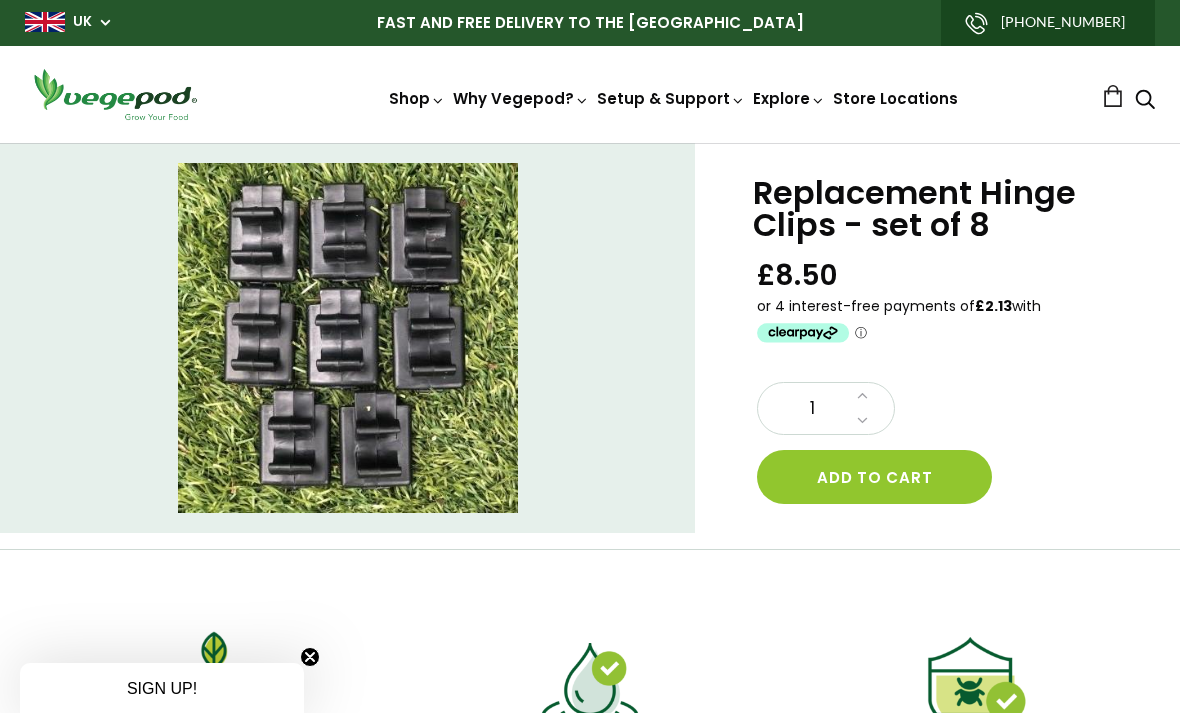 click on "Add to cart" at bounding box center [874, 477] 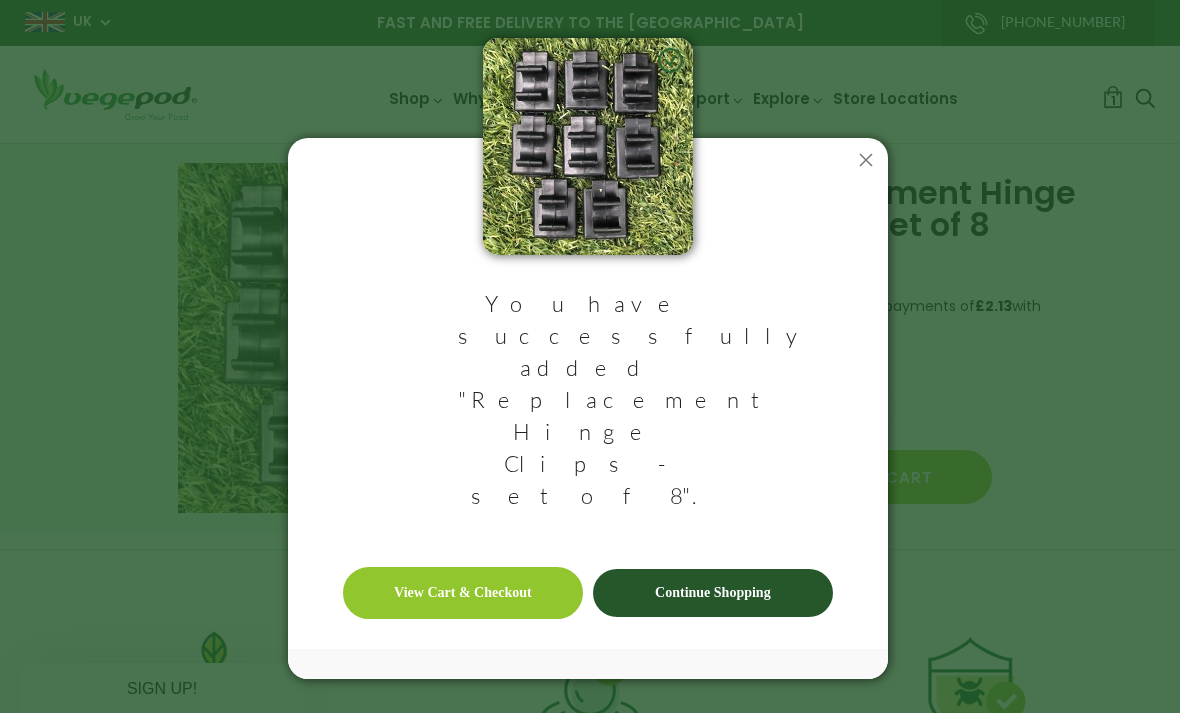 click at bounding box center (588, 146) 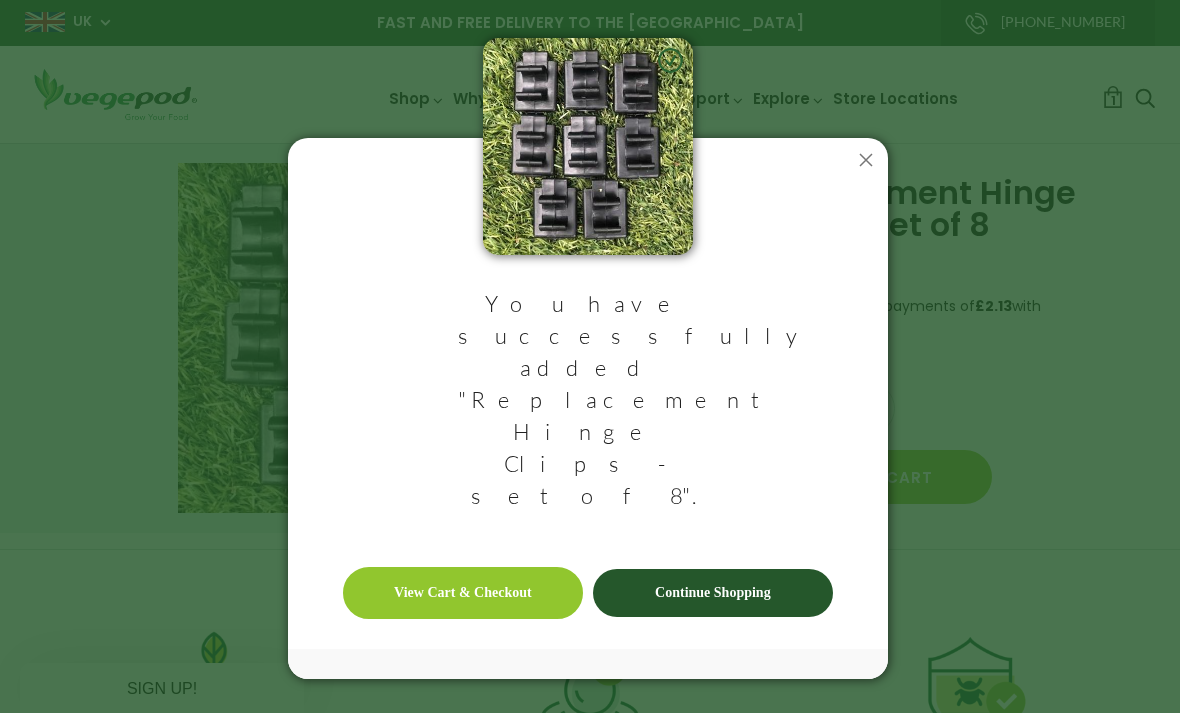 click on "Continue Shopping" at bounding box center [713, 593] 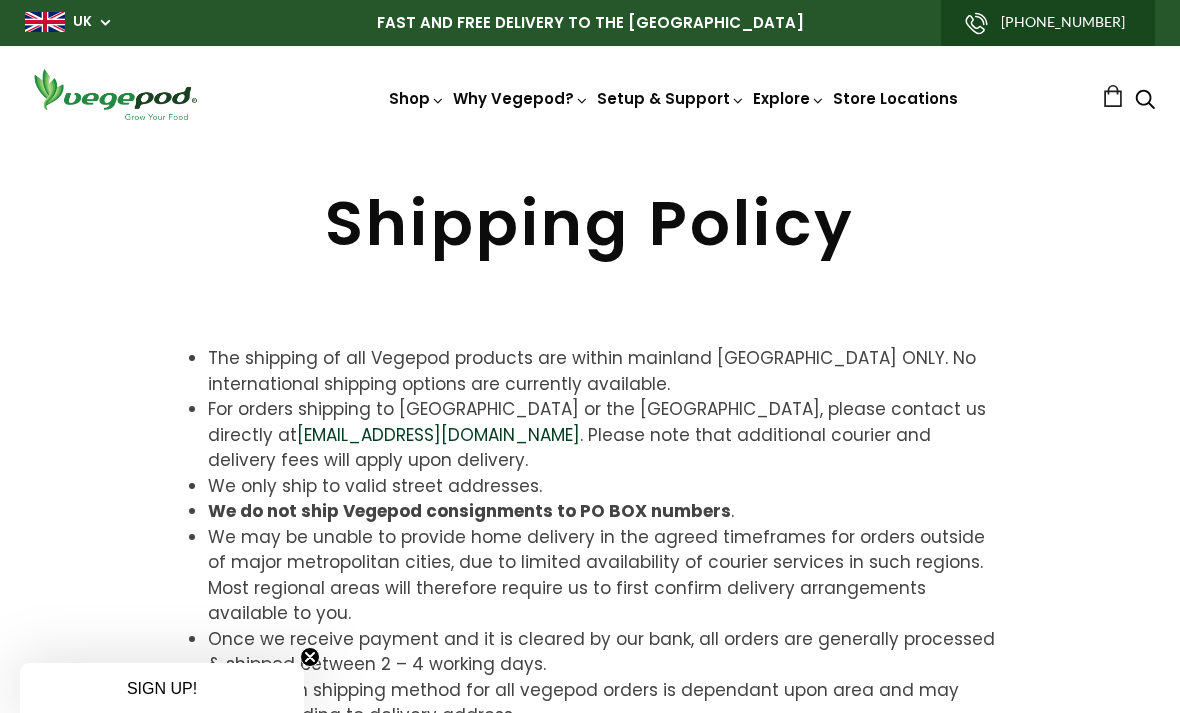 scroll, scrollTop: 0, scrollLeft: 0, axis: both 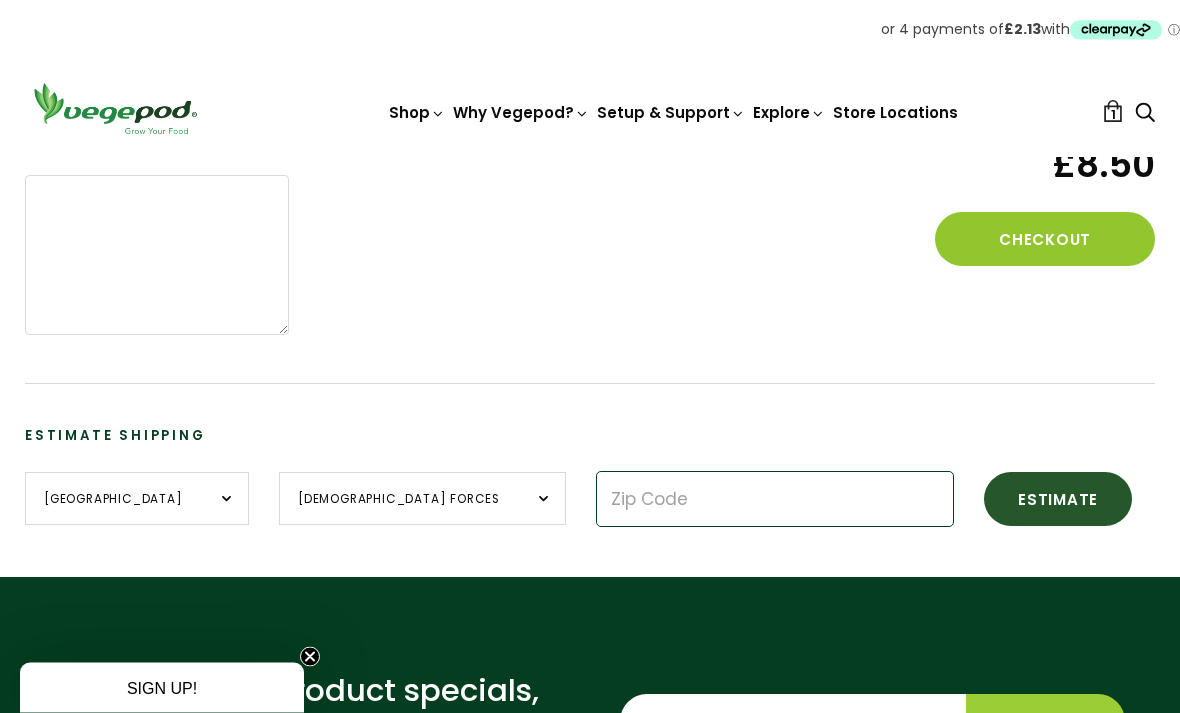 click at bounding box center (775, 500) 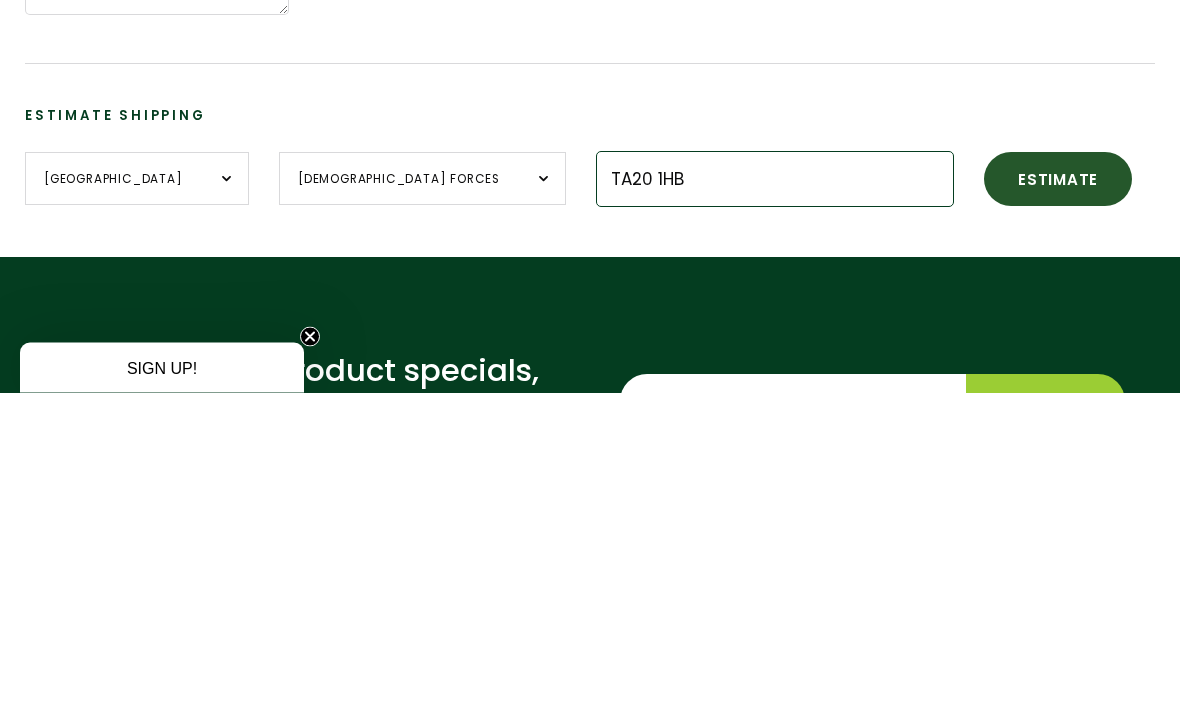 type on "TA20 1HB" 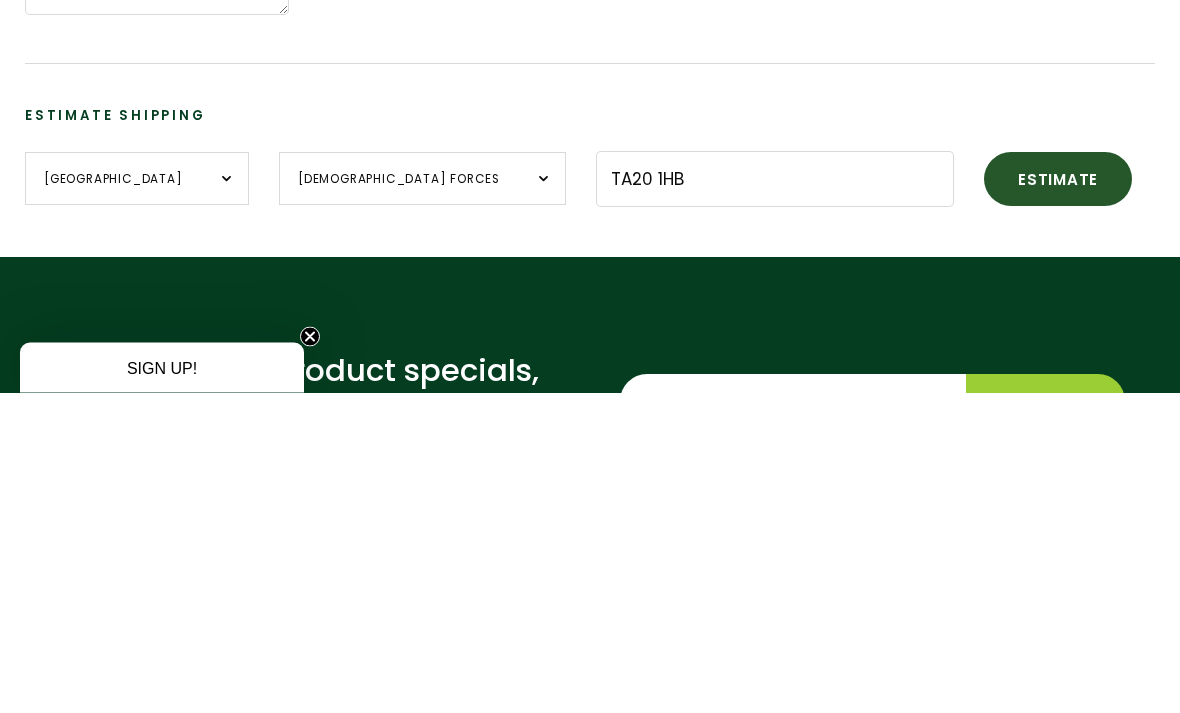 click on "Estimate" at bounding box center (1058, 500) 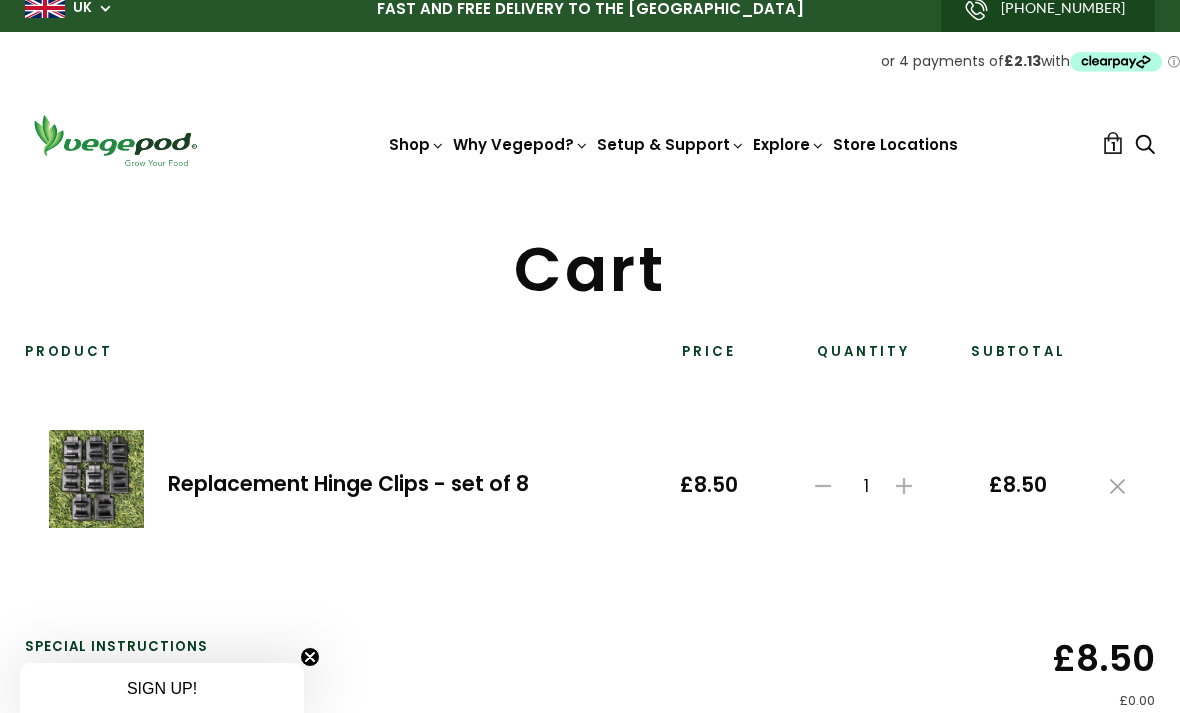 scroll, scrollTop: 0, scrollLeft: 0, axis: both 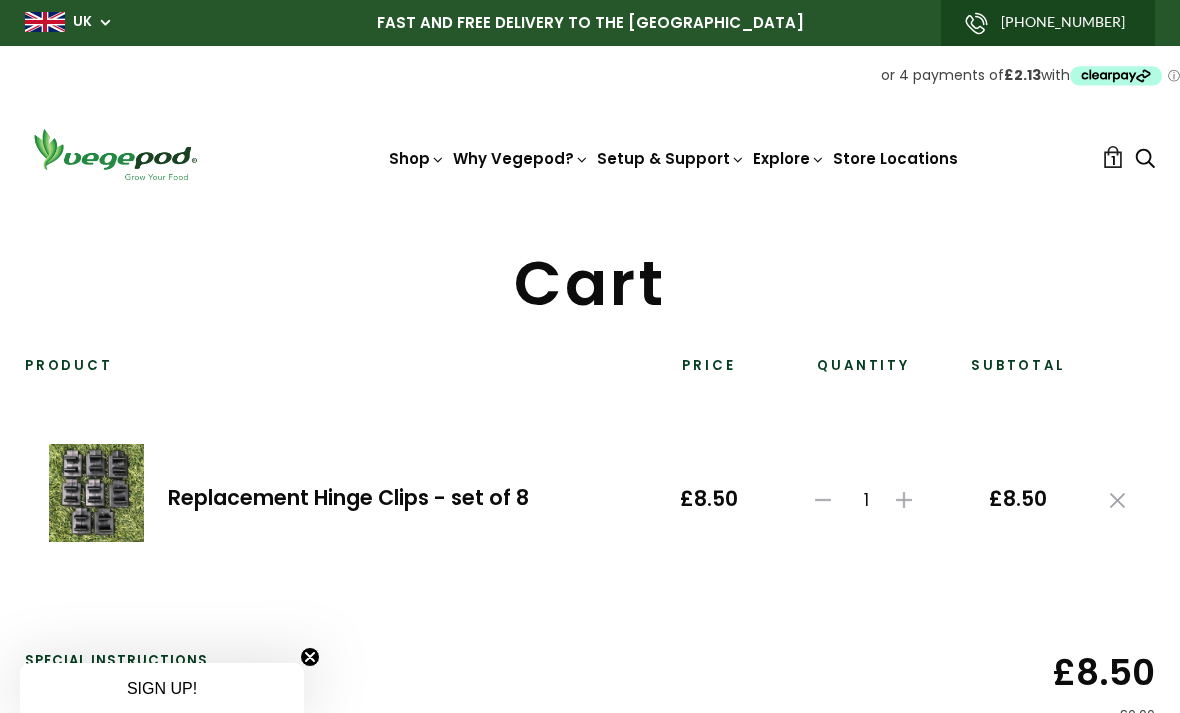 click on "Replacement Hinge Clips - set of 8" at bounding box center (348, 497) 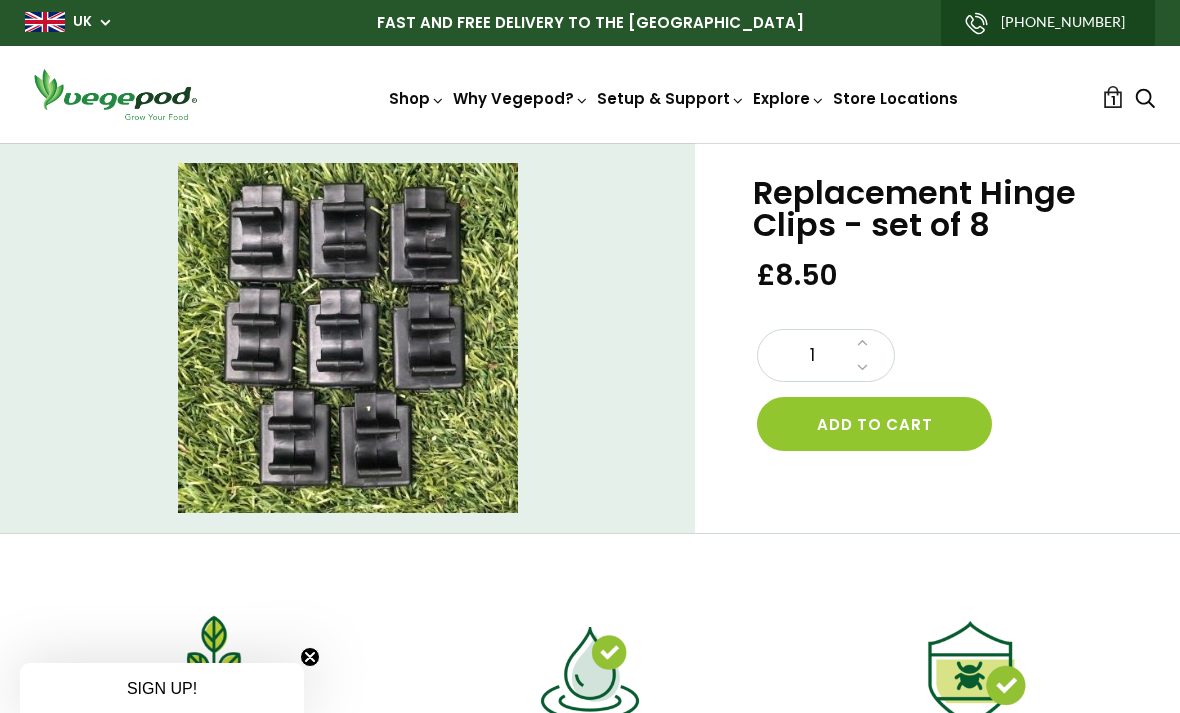 scroll, scrollTop: 0, scrollLeft: 0, axis: both 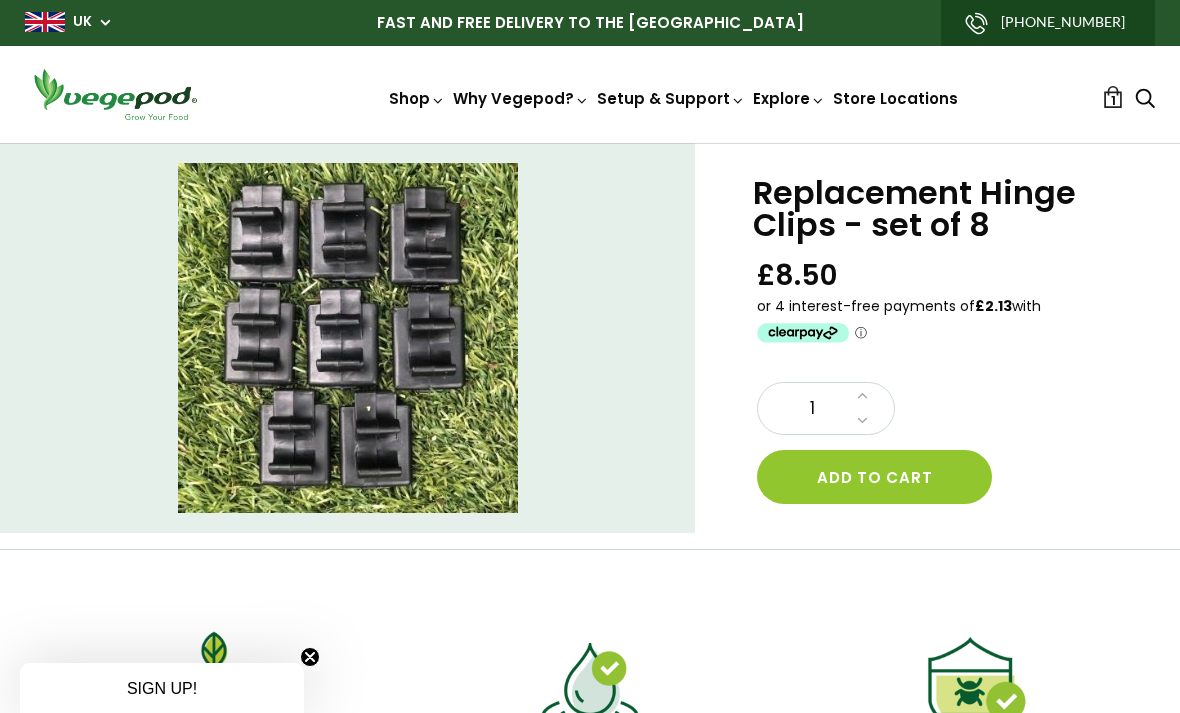click on "Replacement Hinge Clips - set of 8" at bounding box center (941, 209) 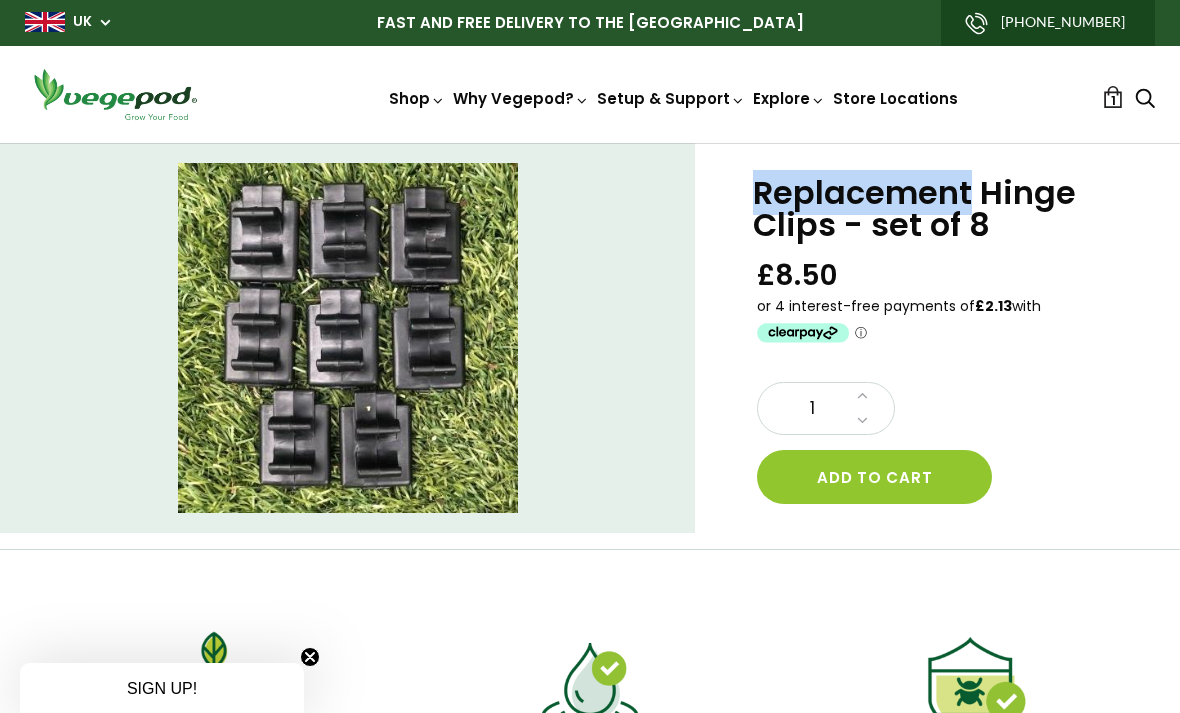 click at bounding box center [348, 338] 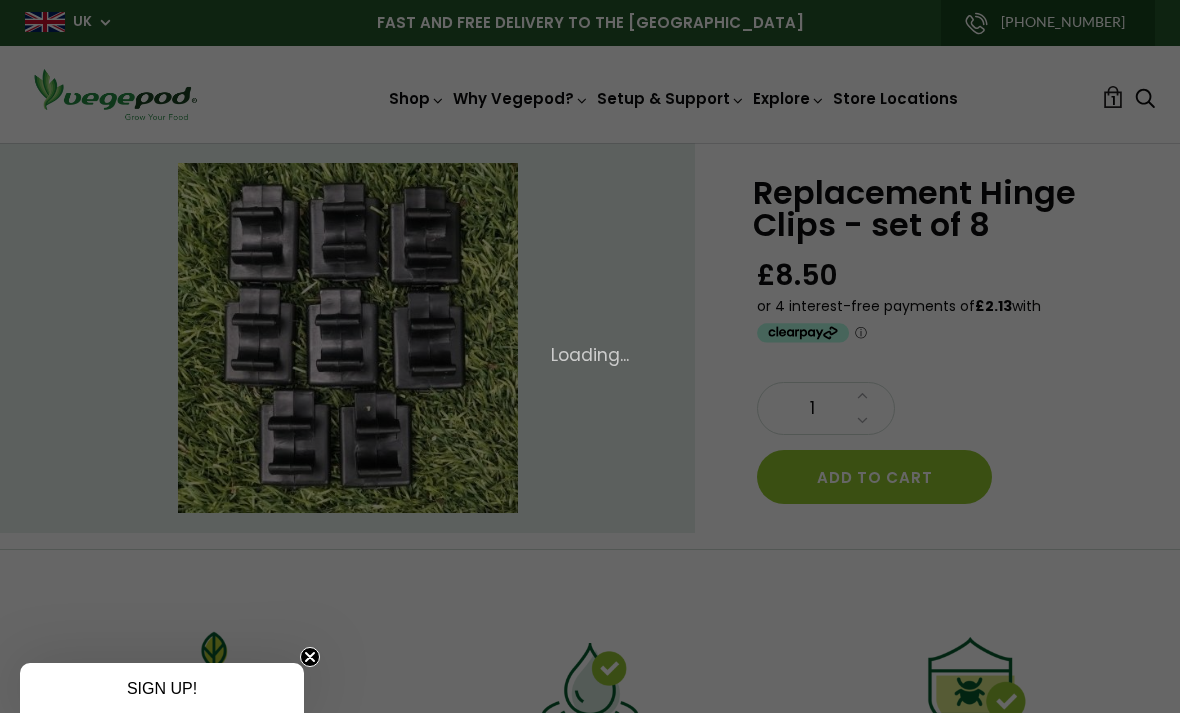click on "× Loading..." at bounding box center [590, 356] 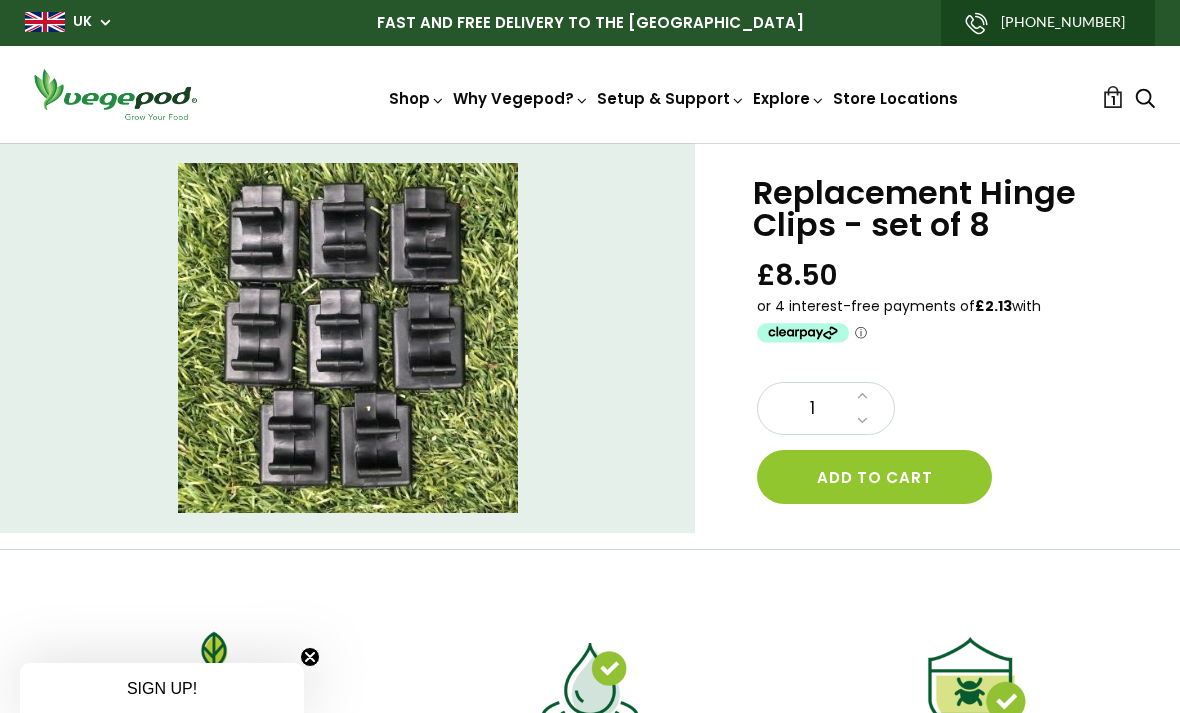 click at bounding box center [347, 338] 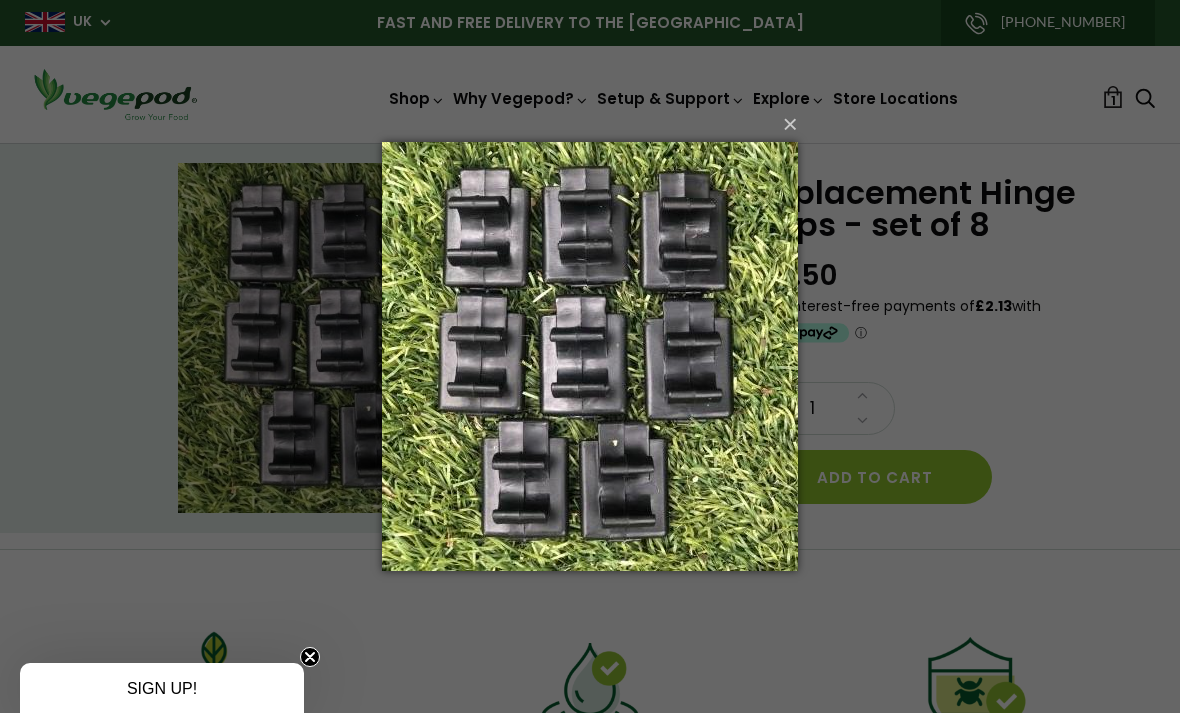 click on "×" at bounding box center (596, 124) 